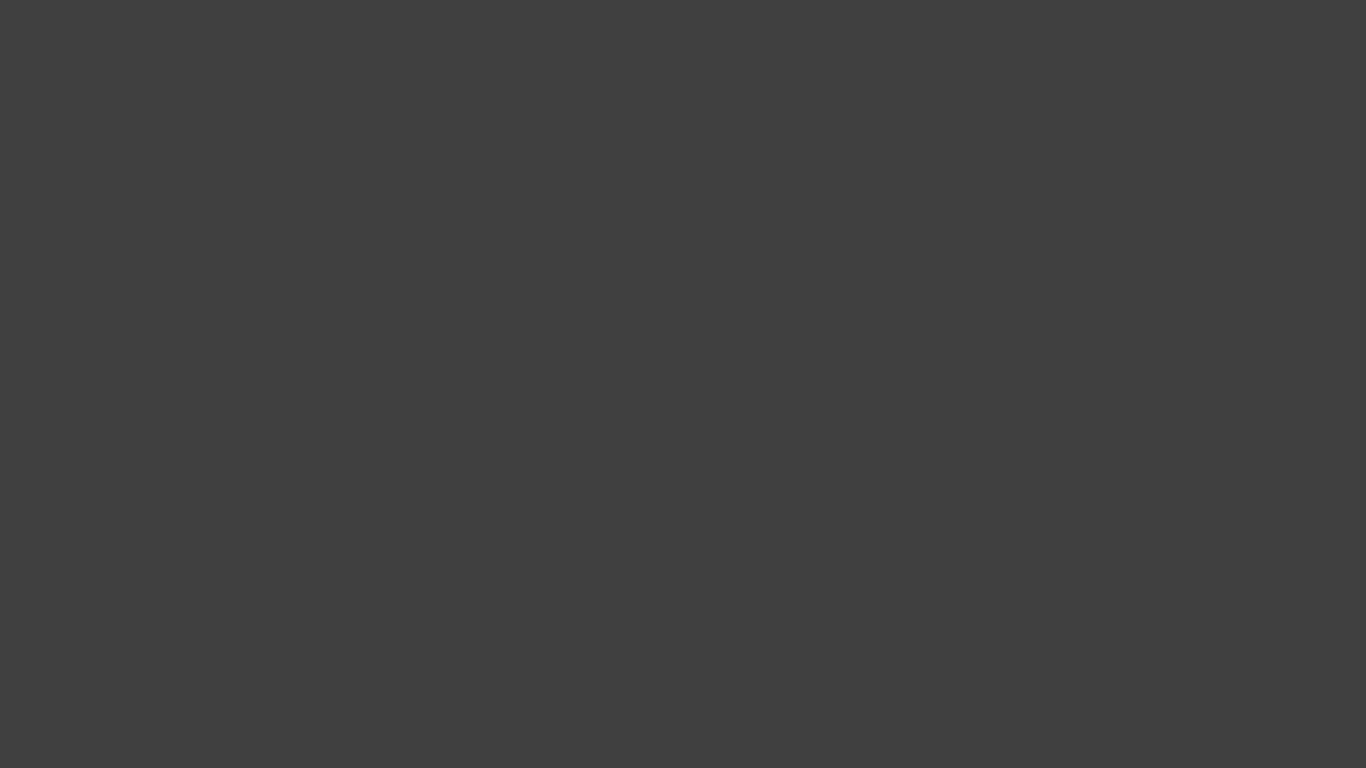 scroll, scrollTop: 0, scrollLeft: 0, axis: both 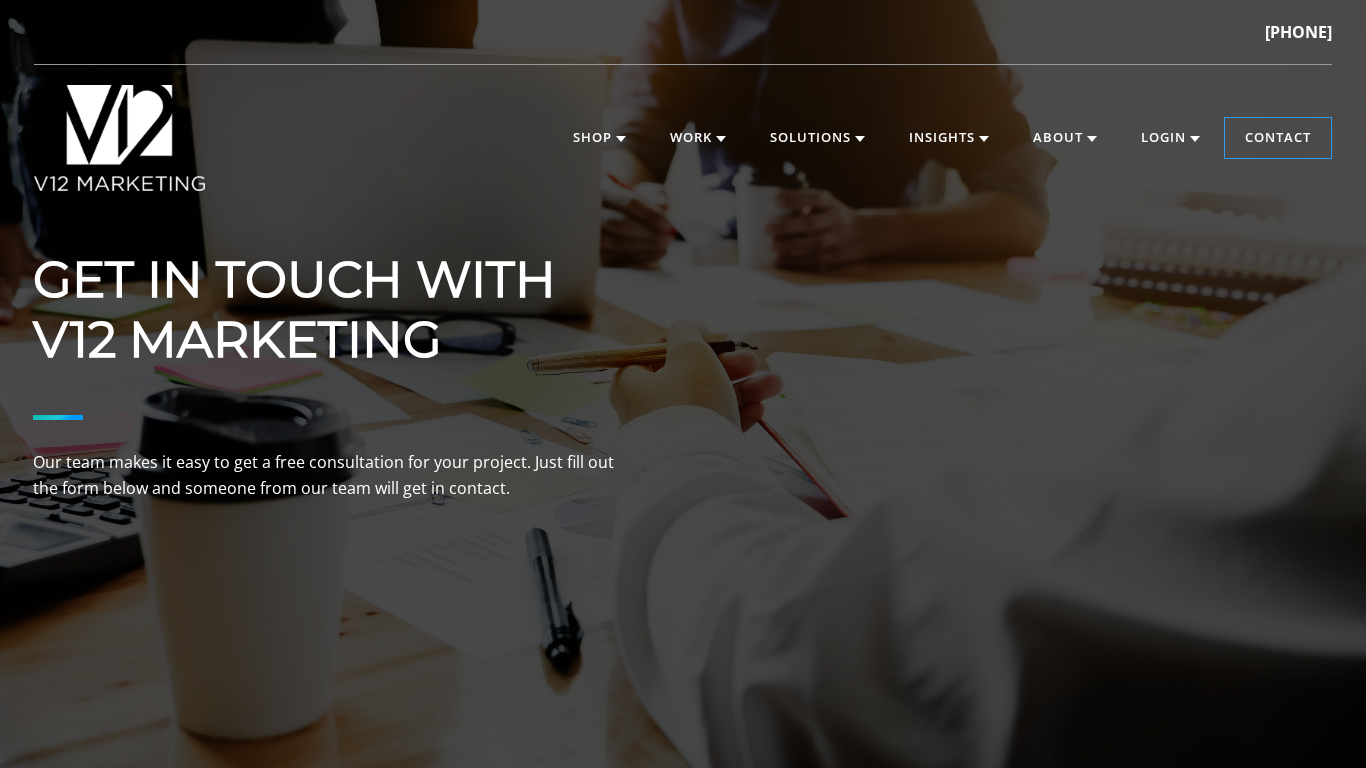 click on "Attached any related files" at bounding box center [529, 2547] 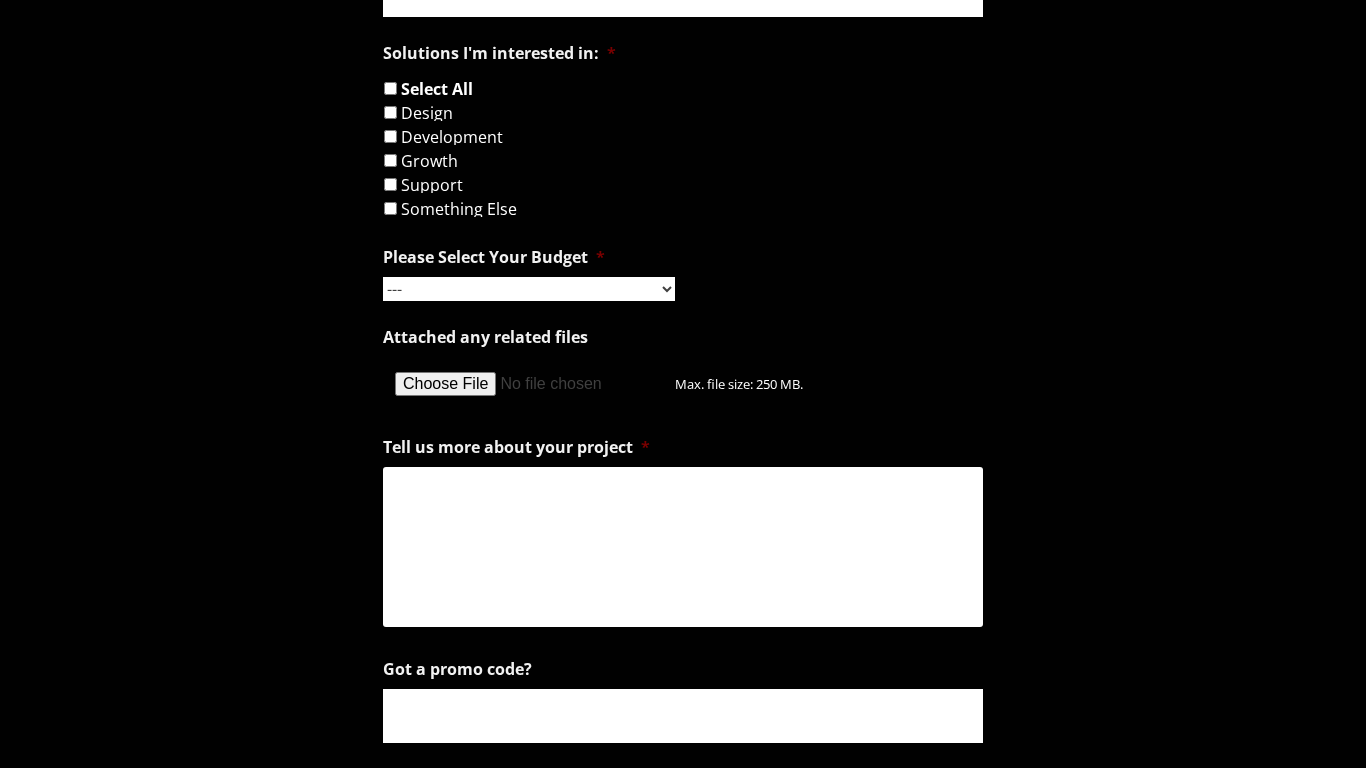 click on "Attached any related files" at bounding box center (529, 384) 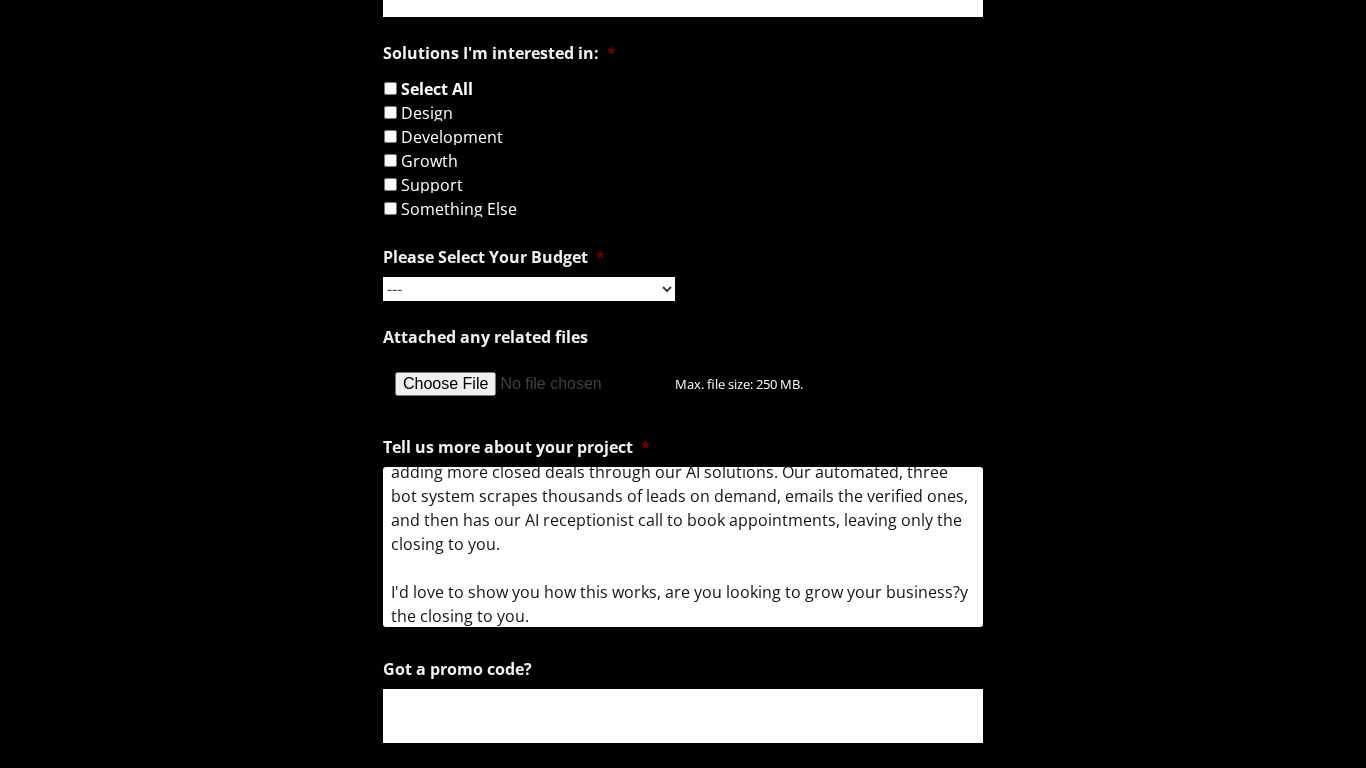 scroll, scrollTop: 157, scrollLeft: 0, axis: vertical 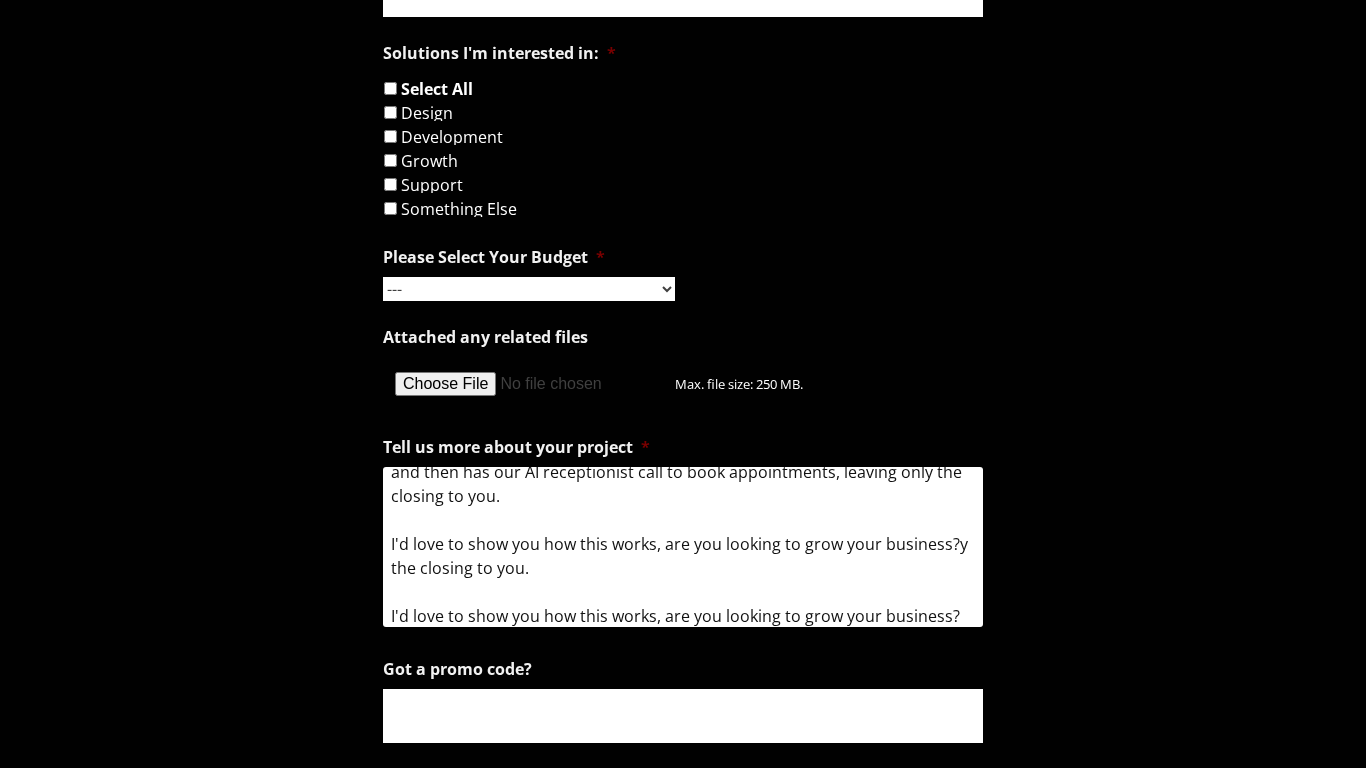 type on "Hello and Good Evening,
I'm actually reaching out to let you know we're helping thousands of business clients scale their entire front end business with booked appointments and adding more closed deals through our AI solutions. Our automated, three bot system scrapes thousands of leads on demand, emails the verified ones, and then has our AI receptionist call to book appointments, leaving only the closing to you.
I'd love to show you how this works, are you looking to grow your business?y the closing to you.
I'd love to show you how this works, are you looking to grow your business?" 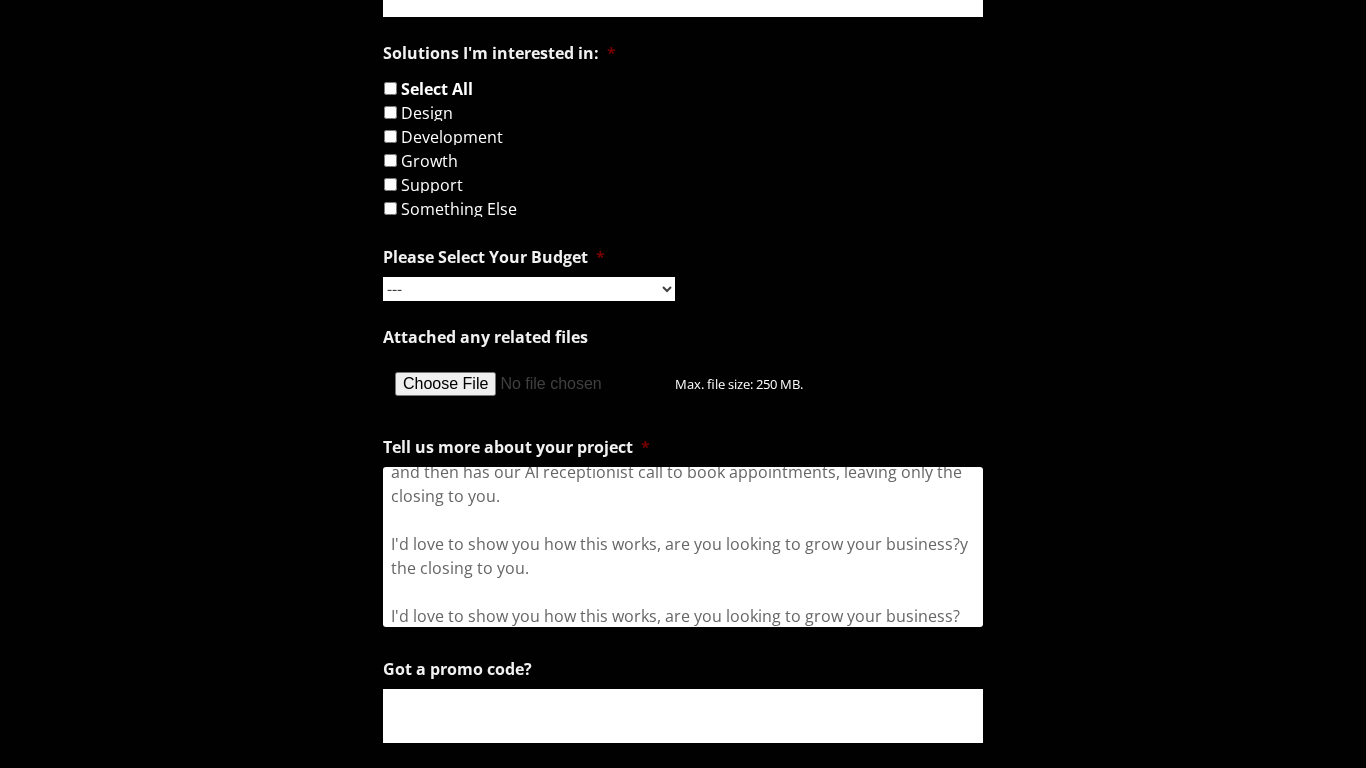 click on "Got a promo code?" at bounding box center (683, 716) 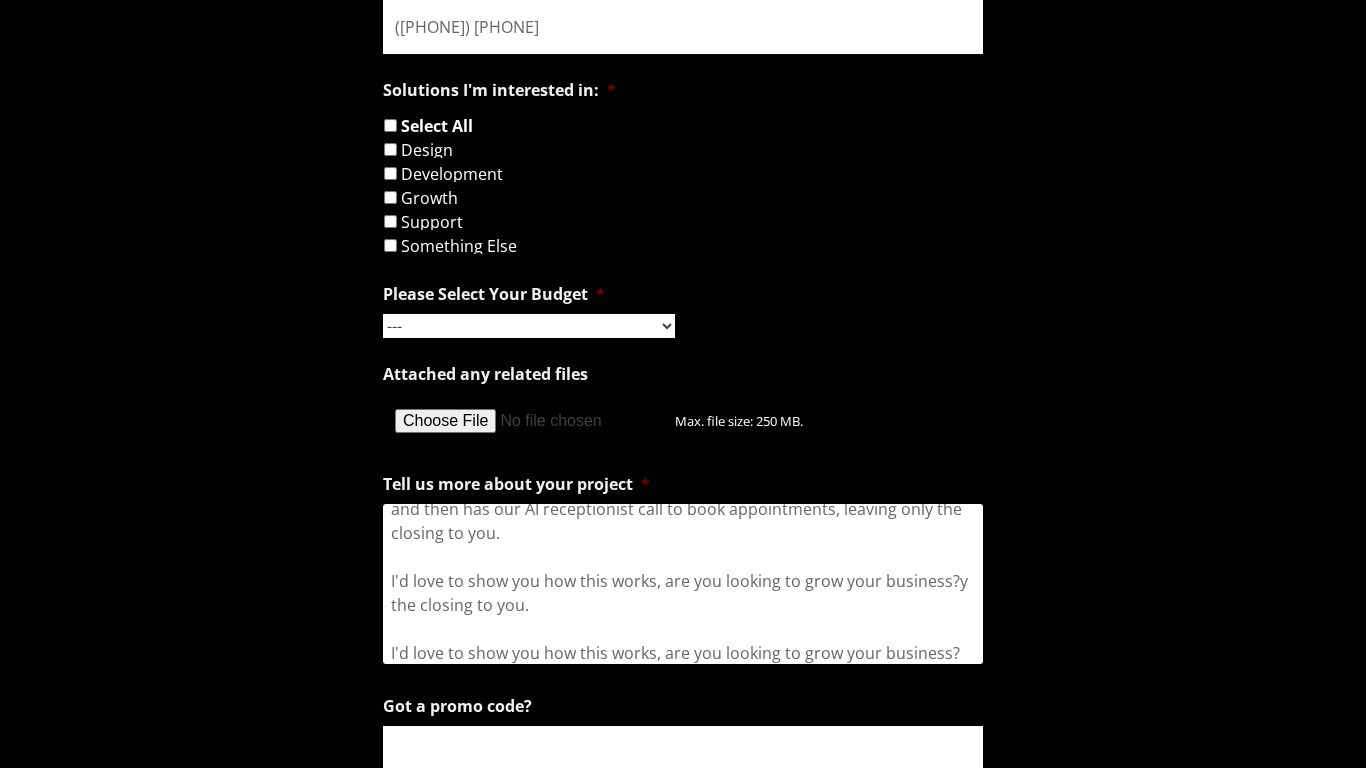 scroll, scrollTop: 1659, scrollLeft: 0, axis: vertical 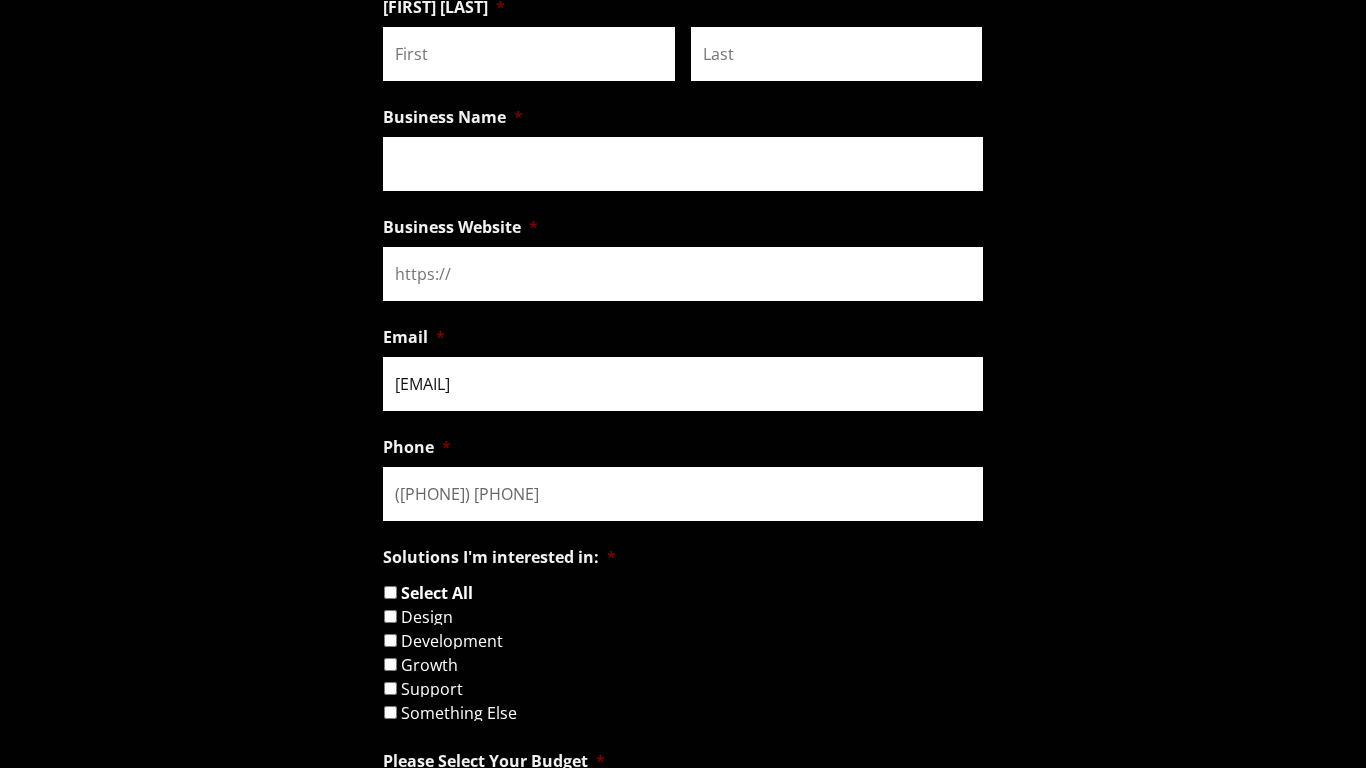 type on "[EMAIL]" 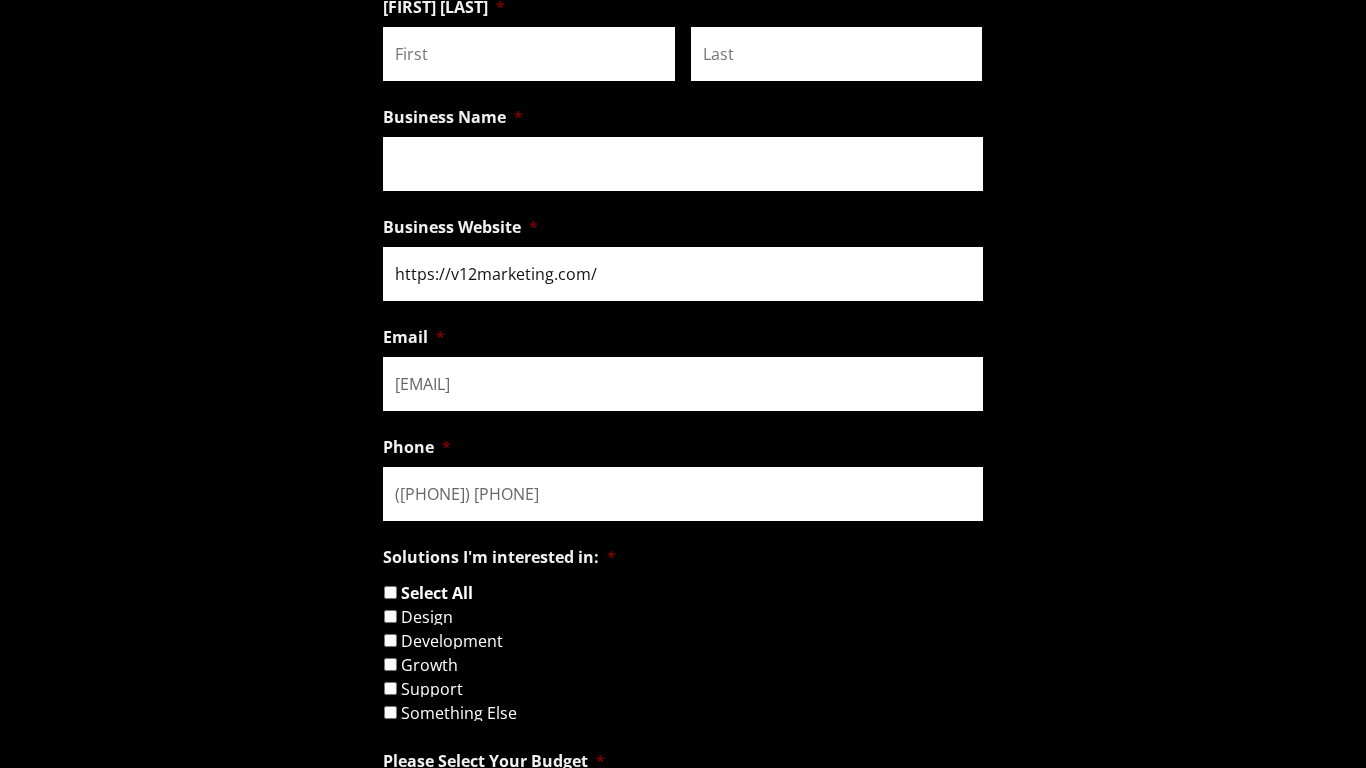 type on "https://v12marketing.com/" 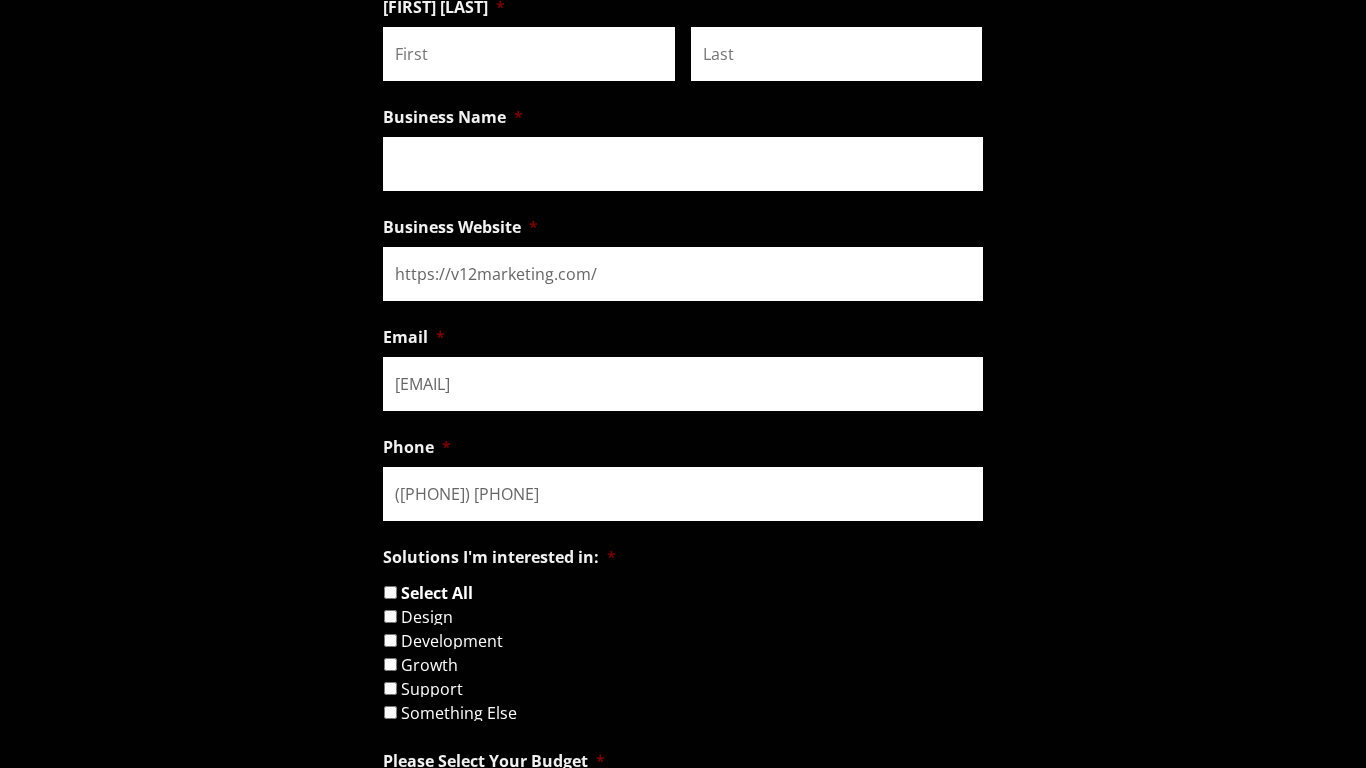 click on "Growth" at bounding box center [390, 664] 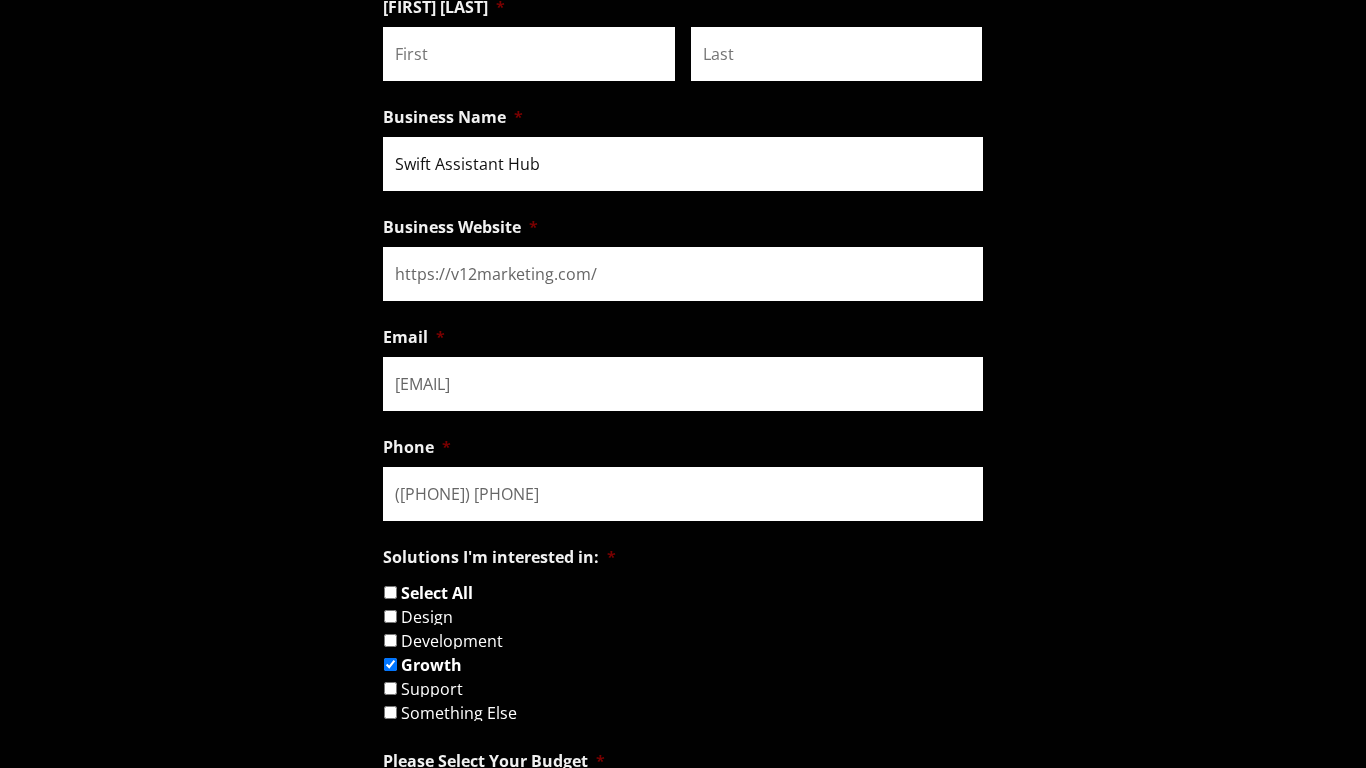 type on "Swift Assistant Hub" 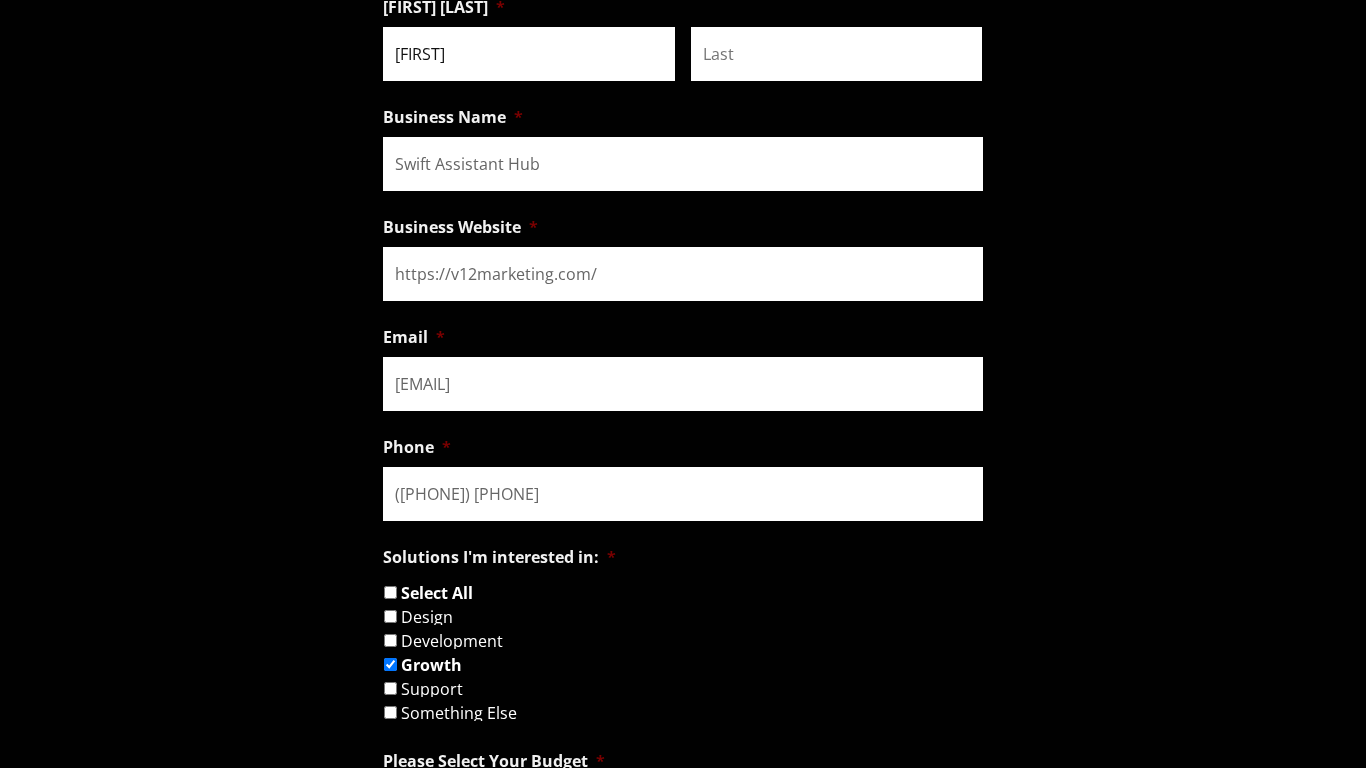 type on "[FIRST]" 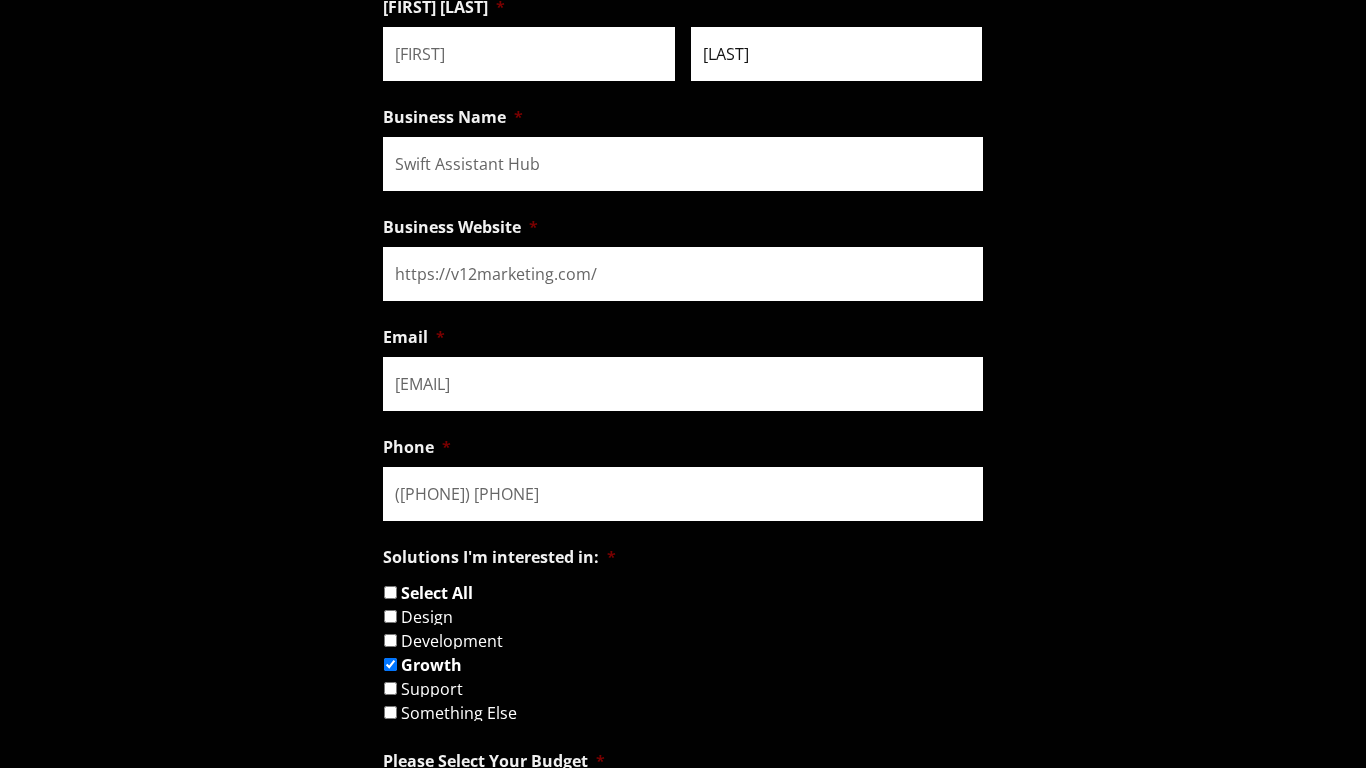 type on "[LAST]" 